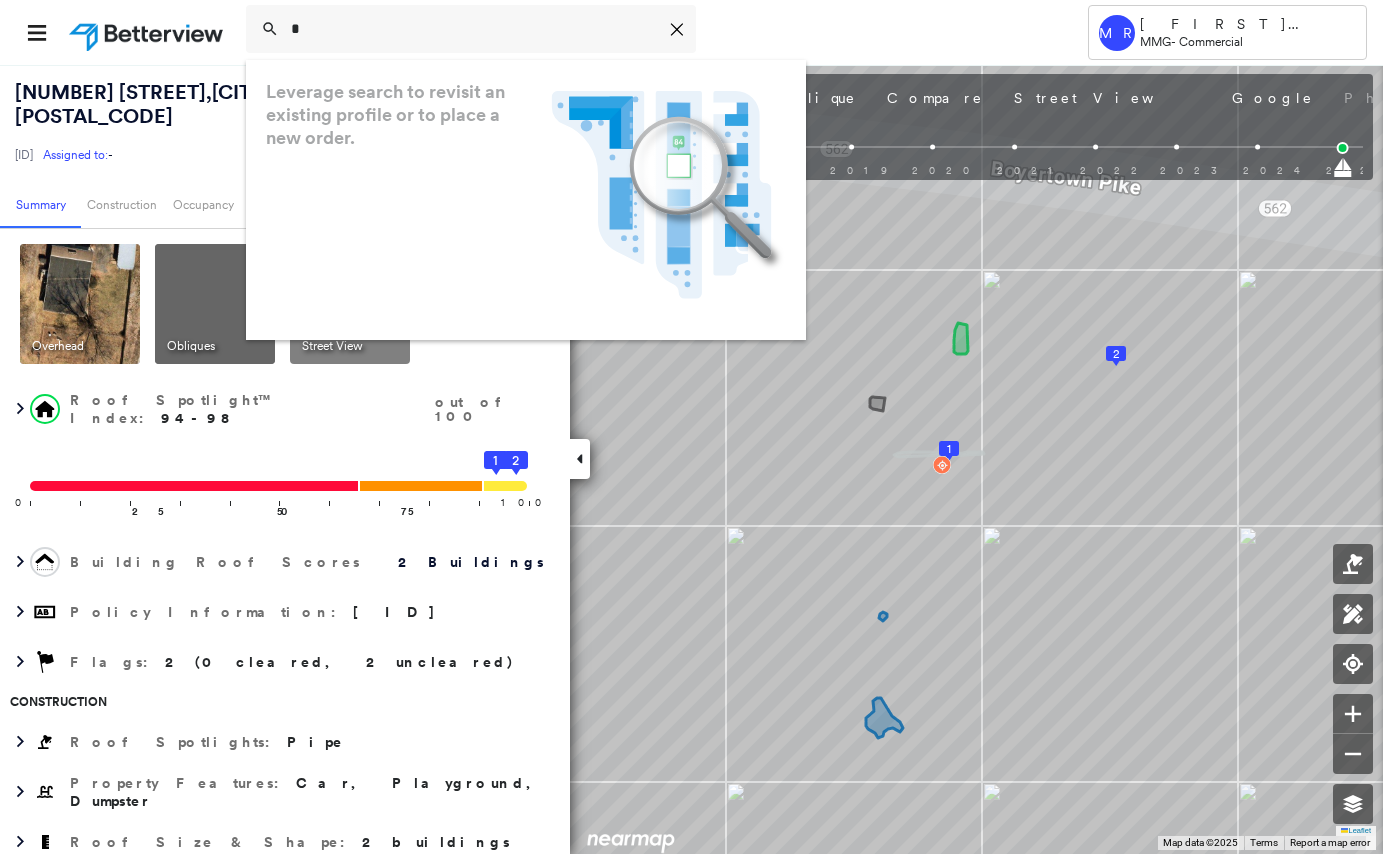 scroll, scrollTop: 0, scrollLeft: 0, axis: both 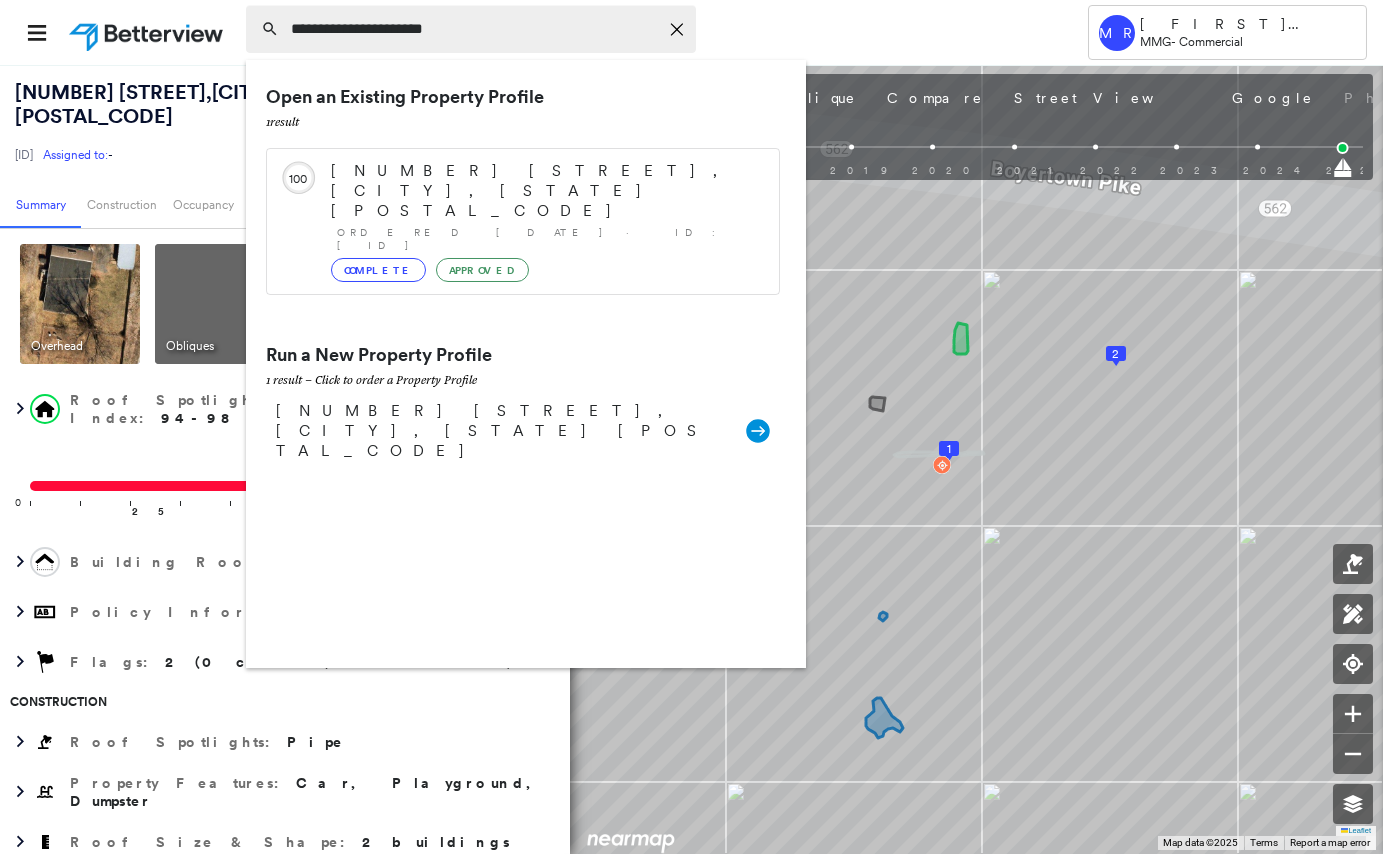 click on "**********" at bounding box center (474, 29) 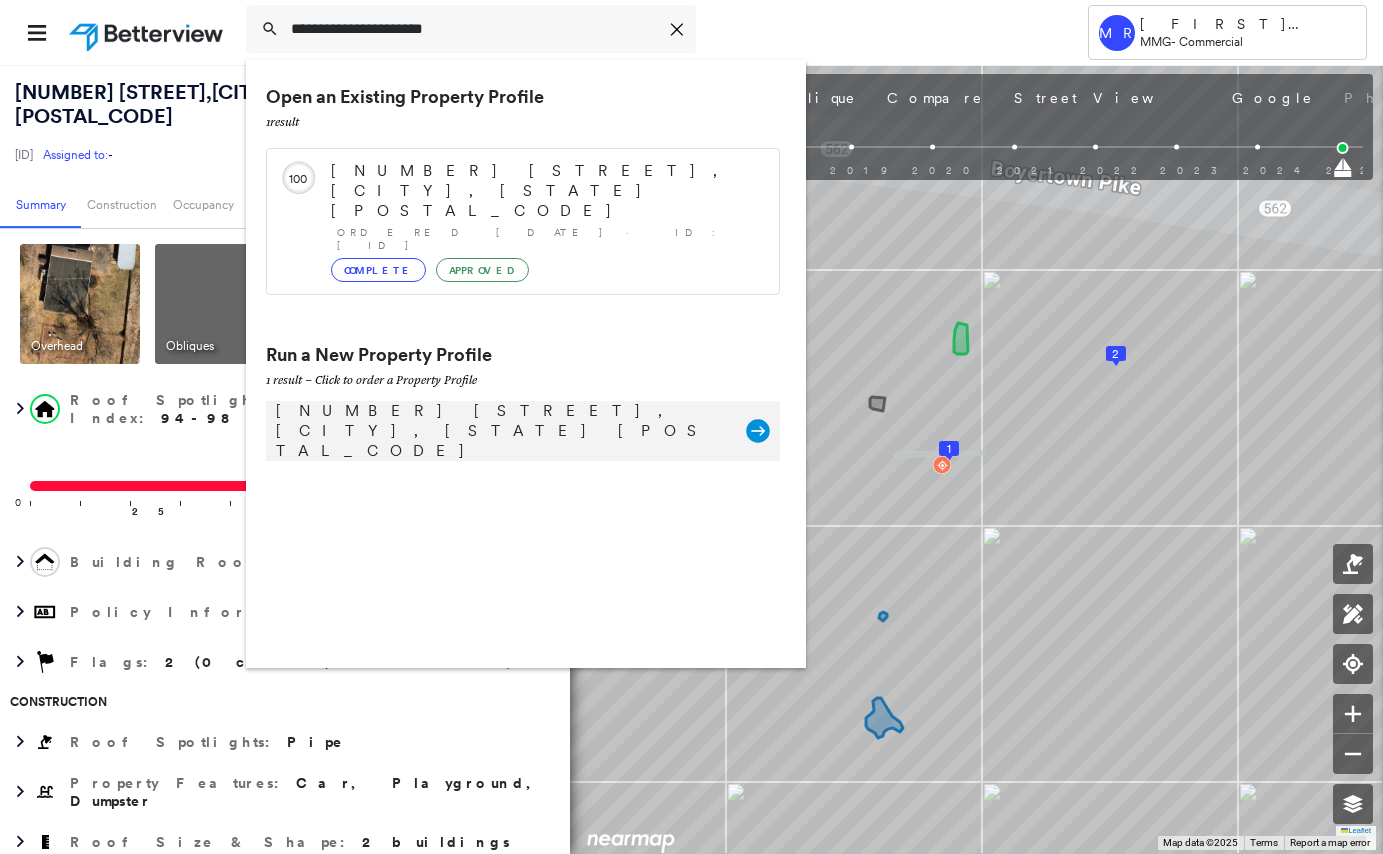 type on "**********" 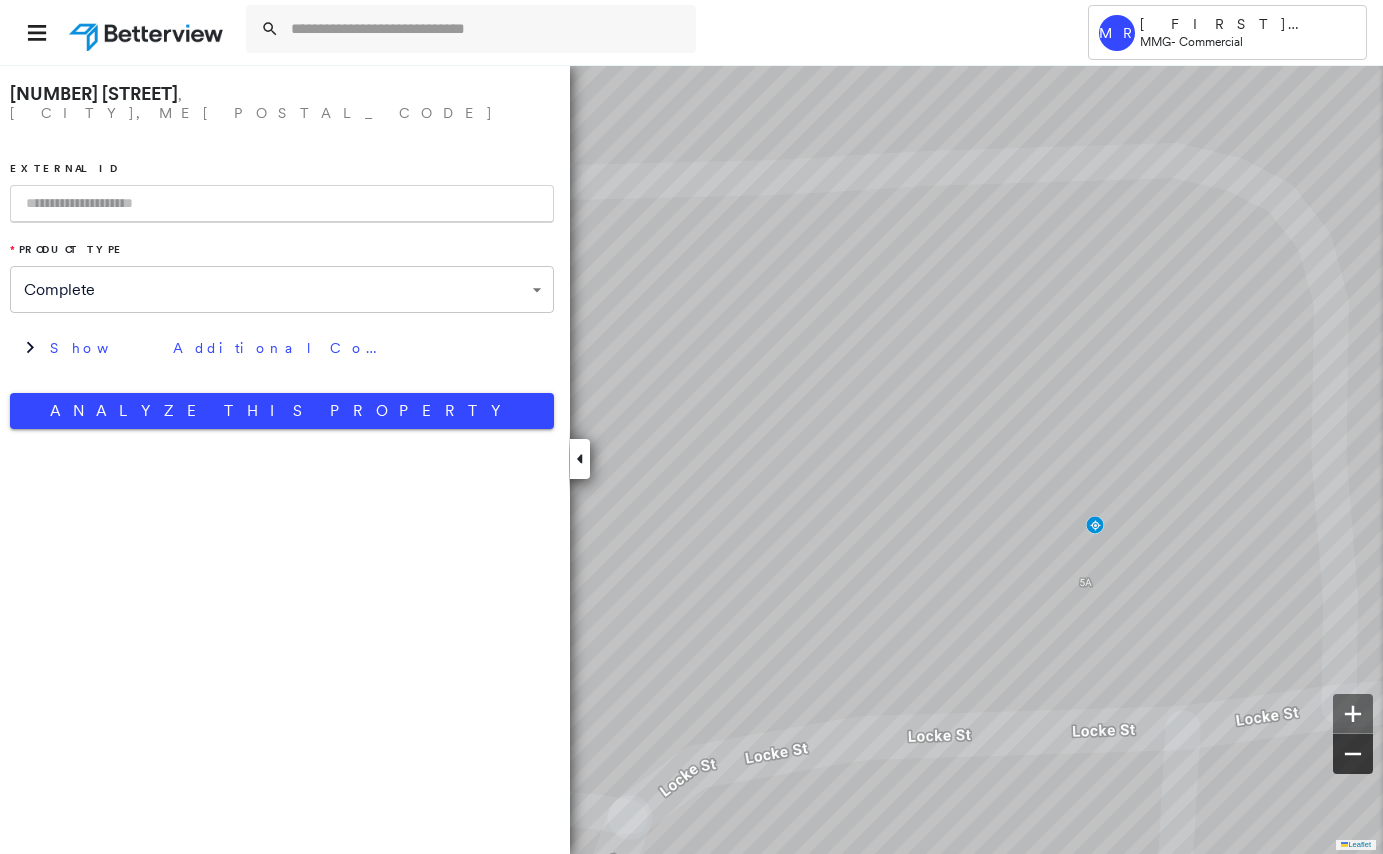 click 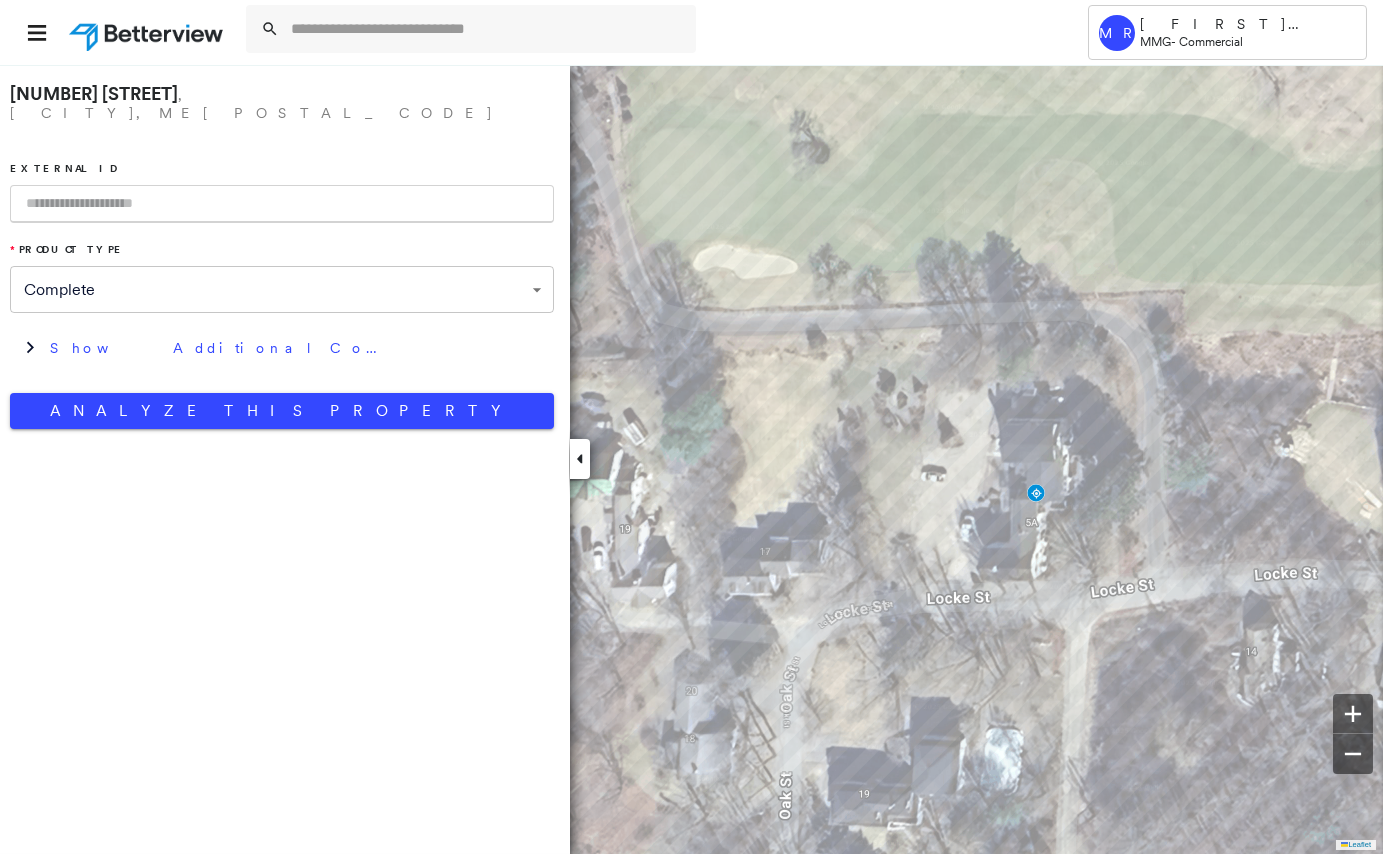 click at bounding box center (282, 204) 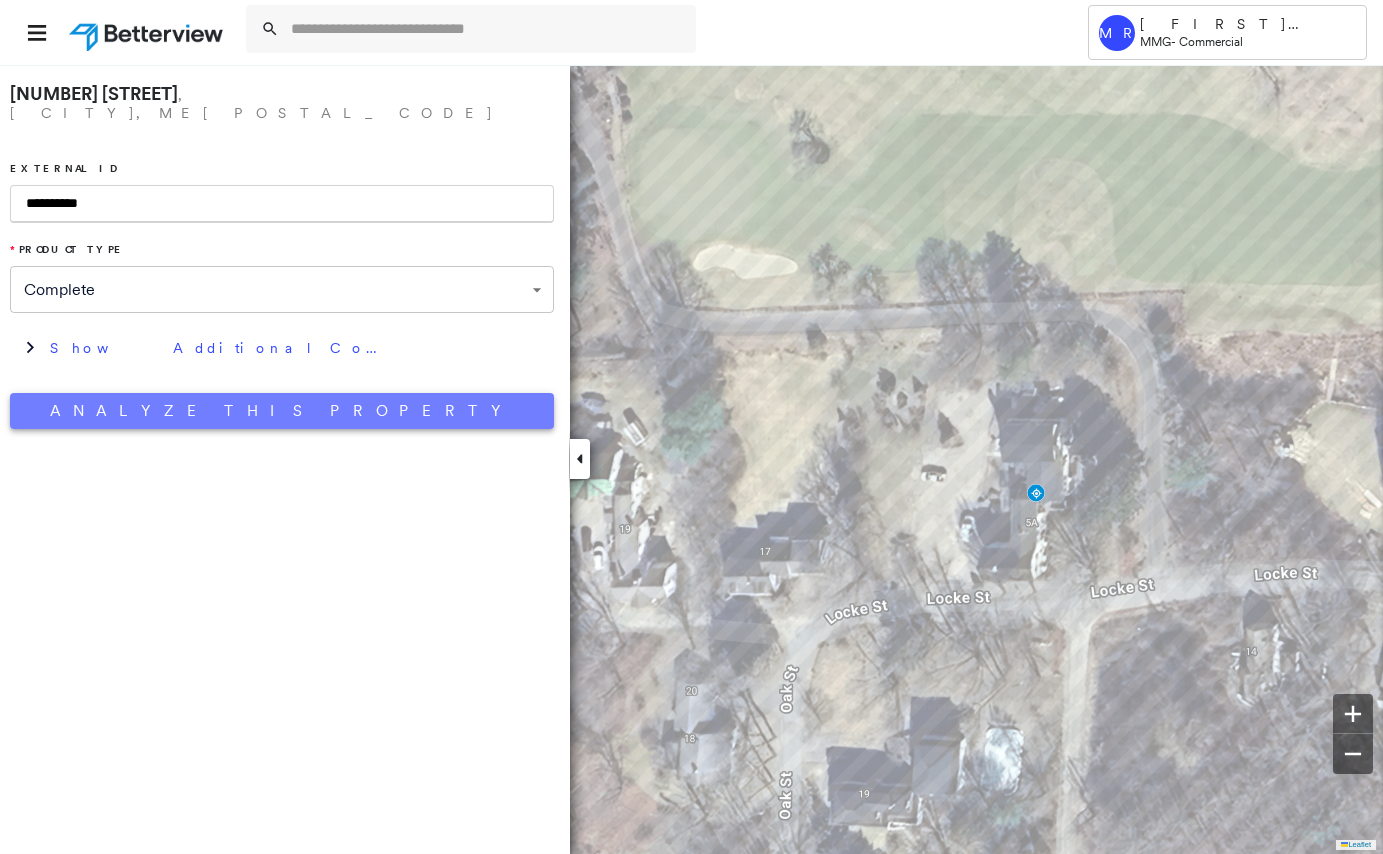 type on "**********" 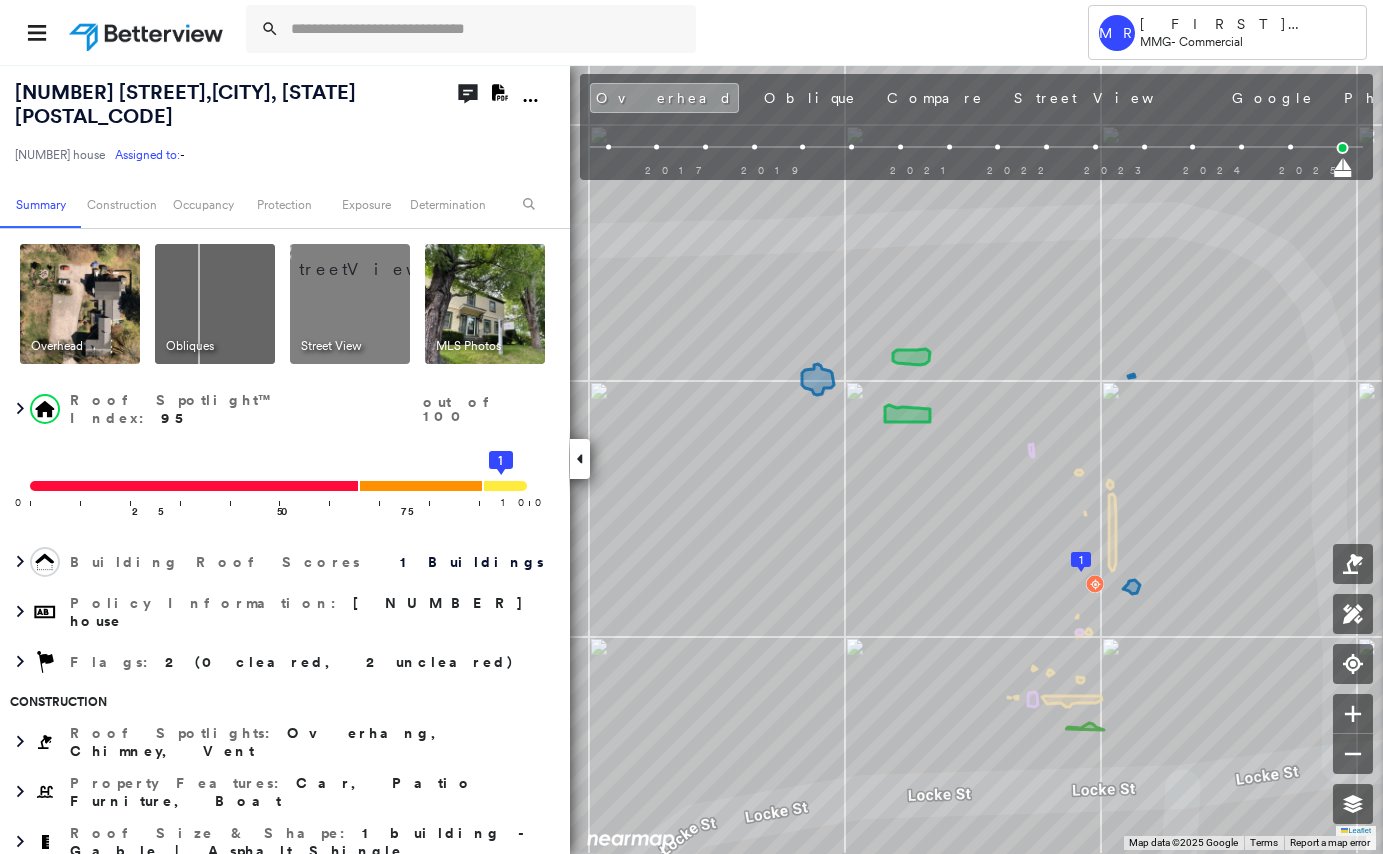 click 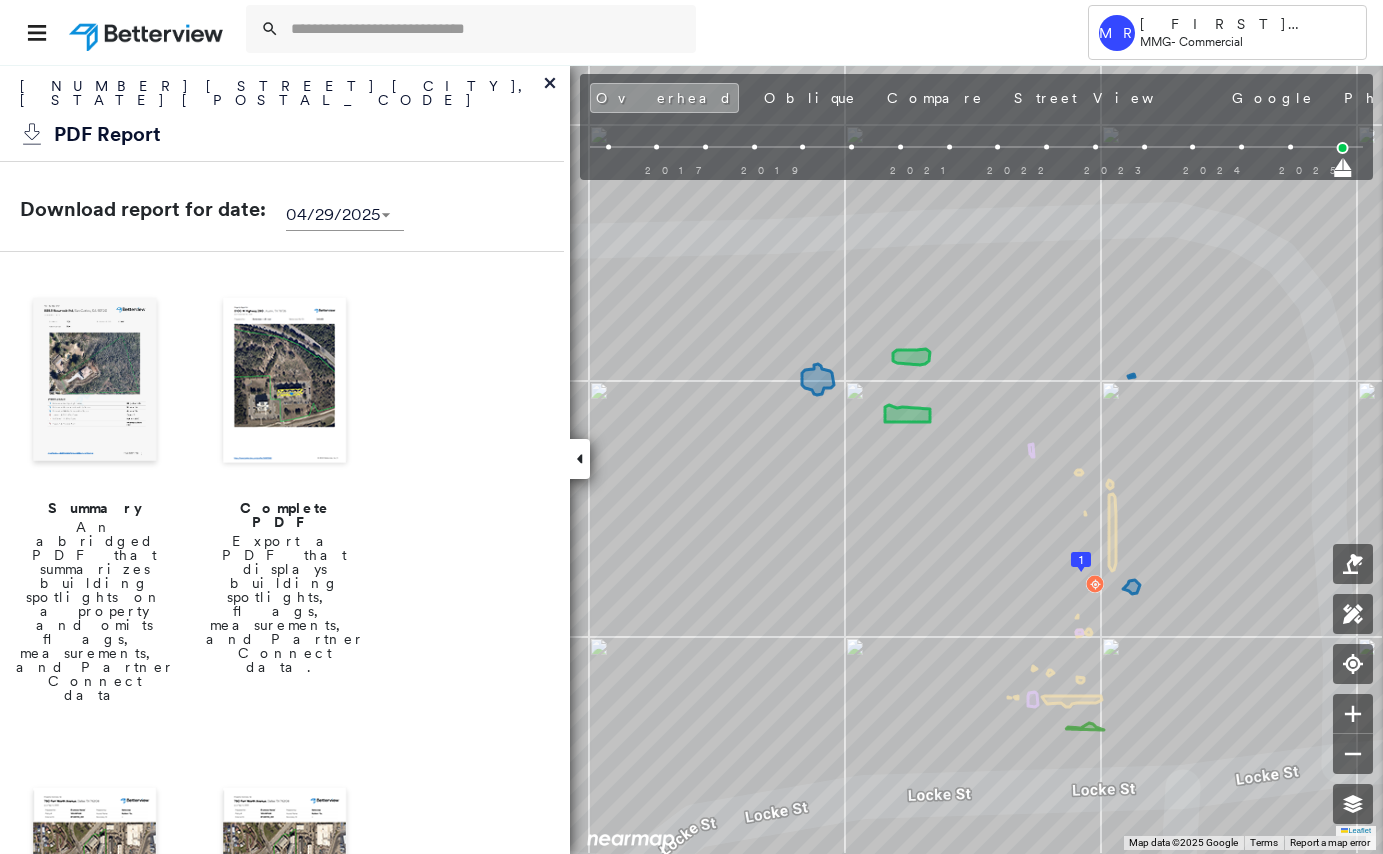 click at bounding box center (285, 382) 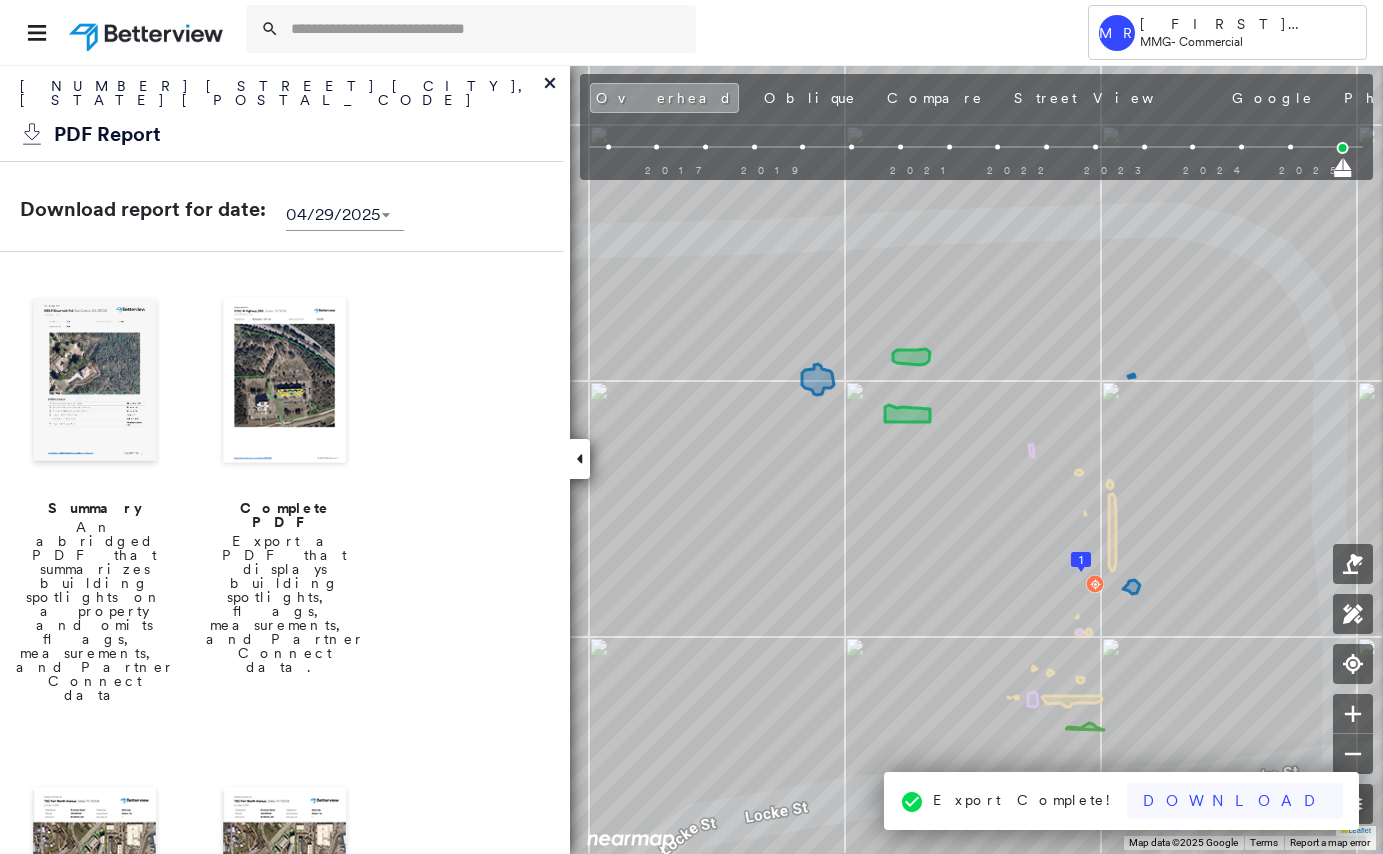 click on "Download" at bounding box center [1235, 801] 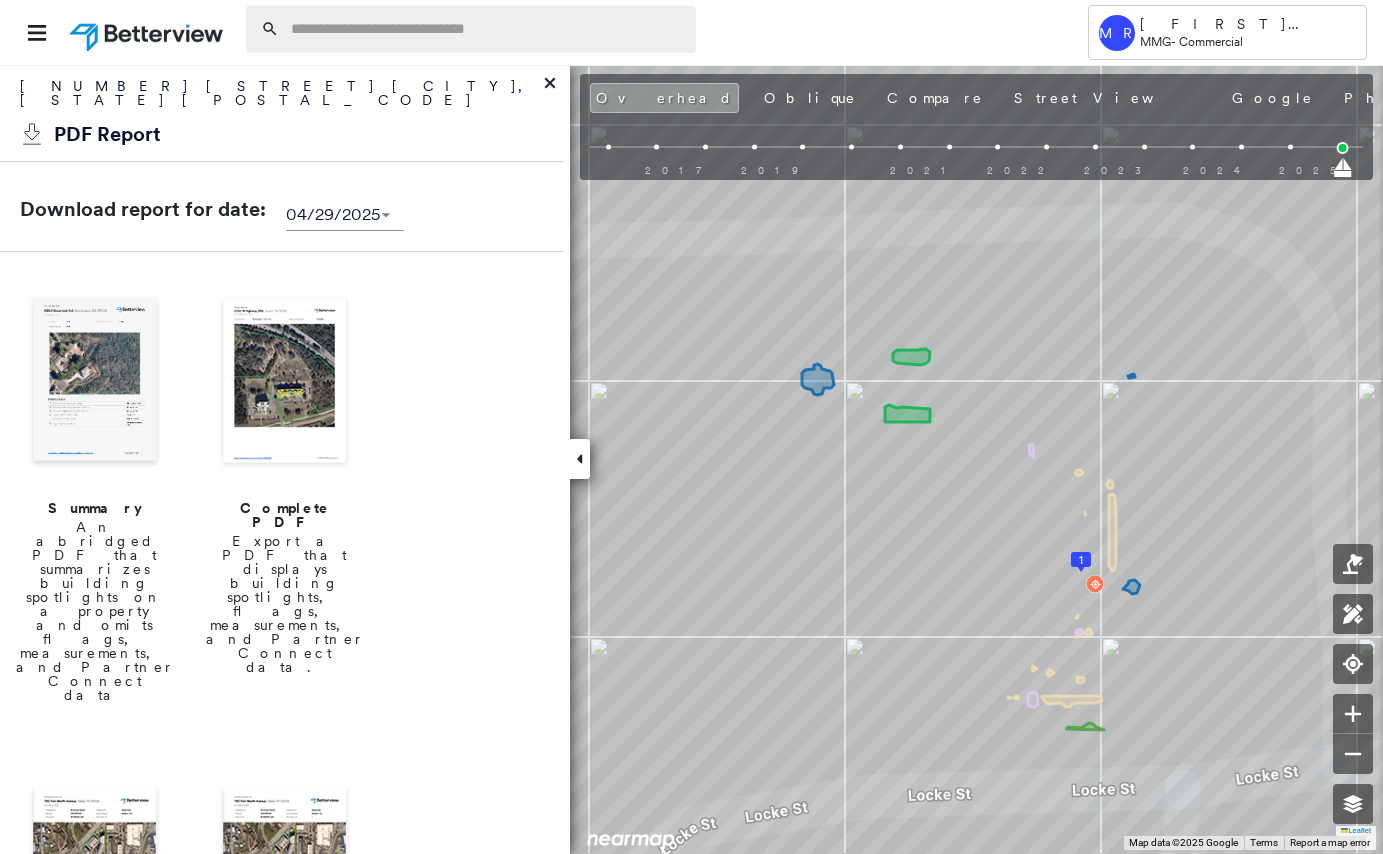 click at bounding box center [487, 29] 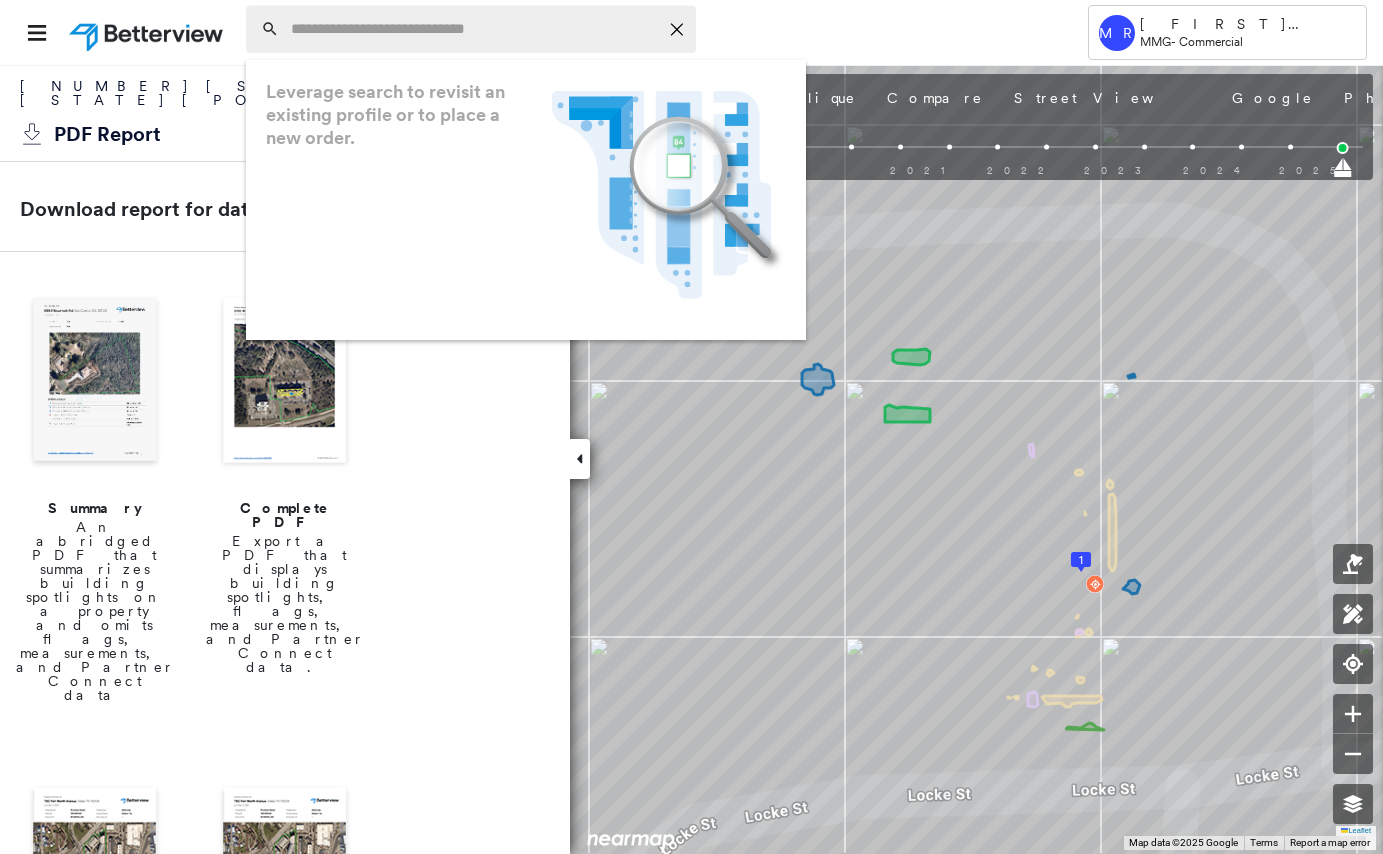 click at bounding box center [474, 29] 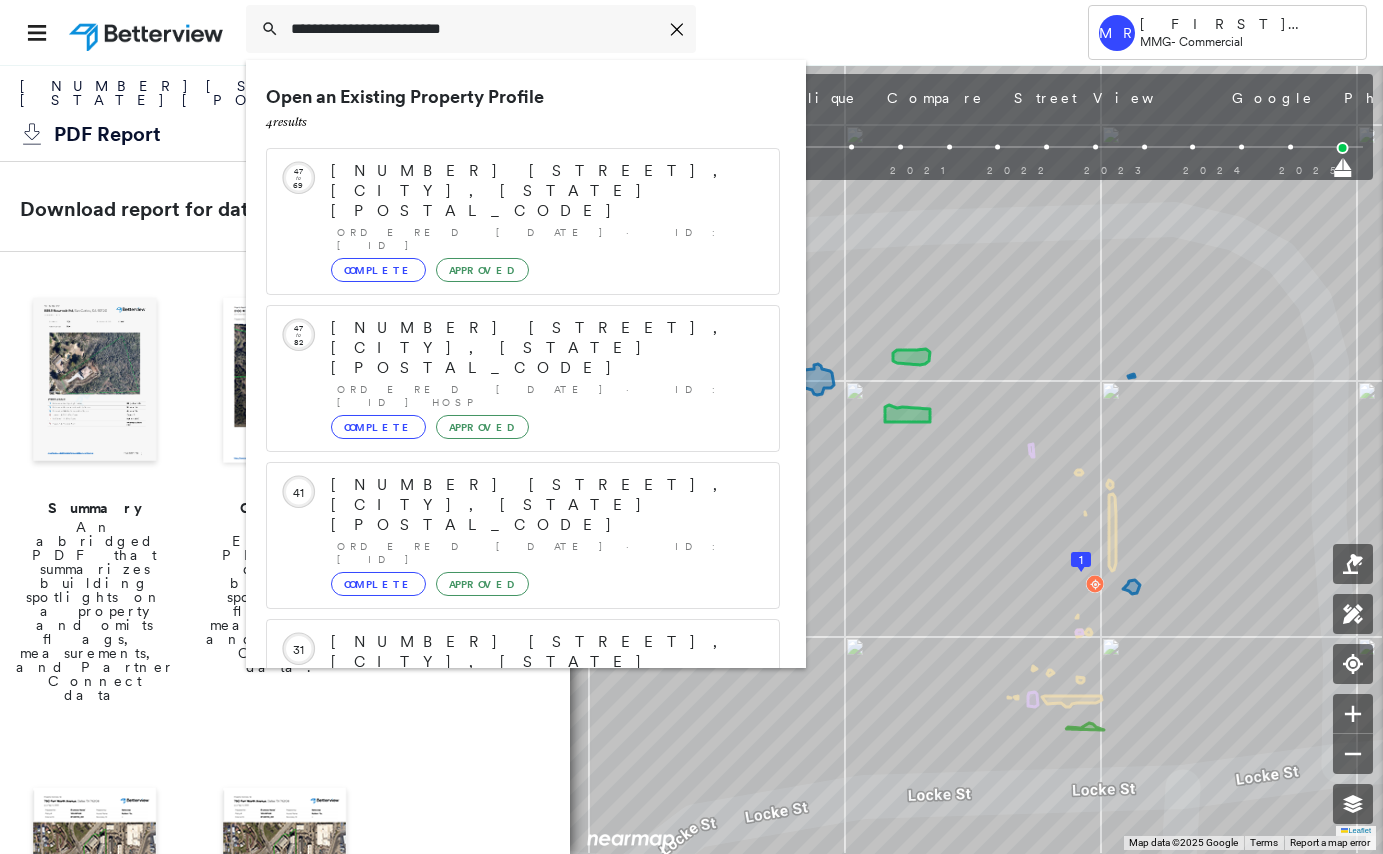 scroll, scrollTop: 55, scrollLeft: 0, axis: vertical 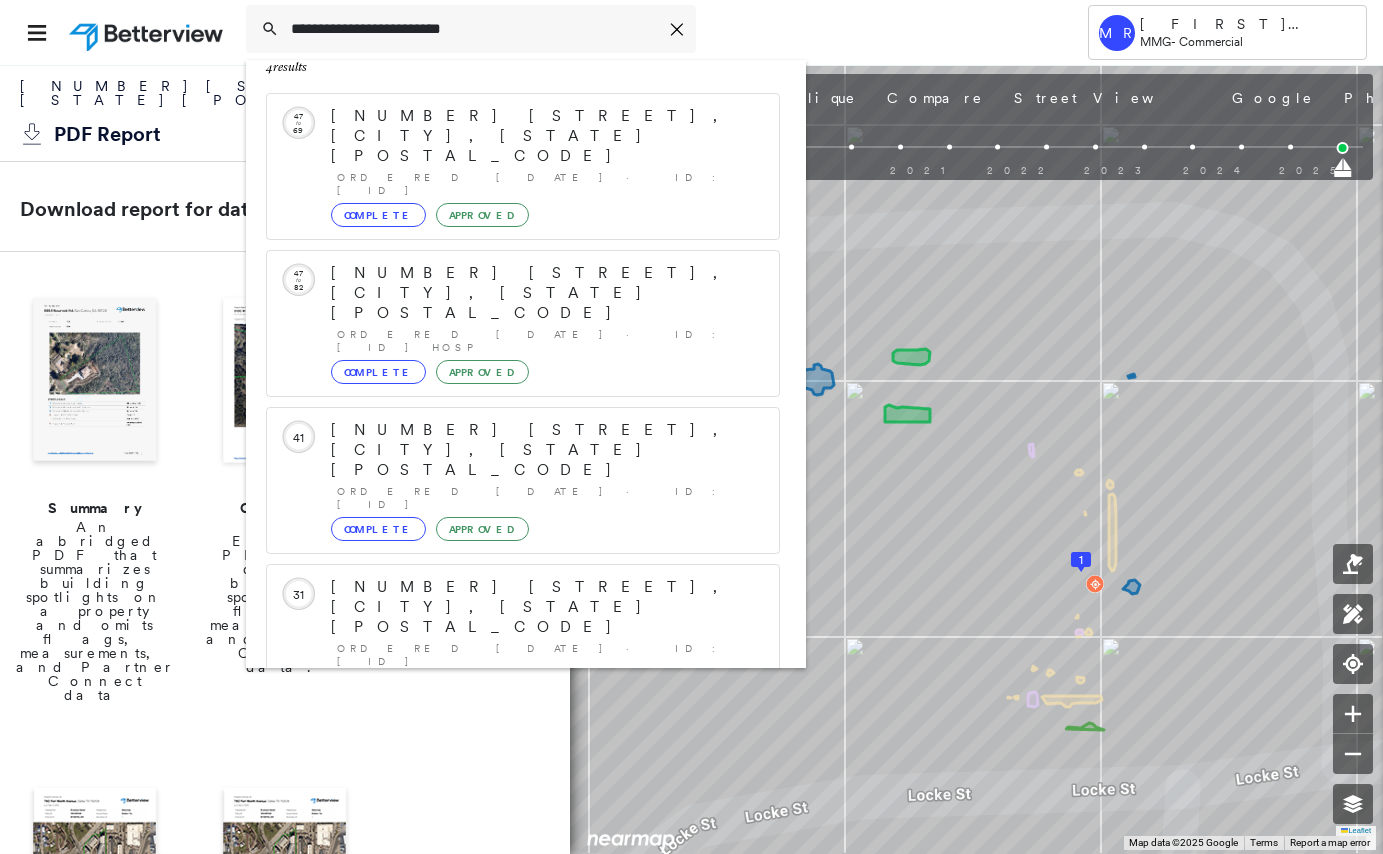 type on "**********" 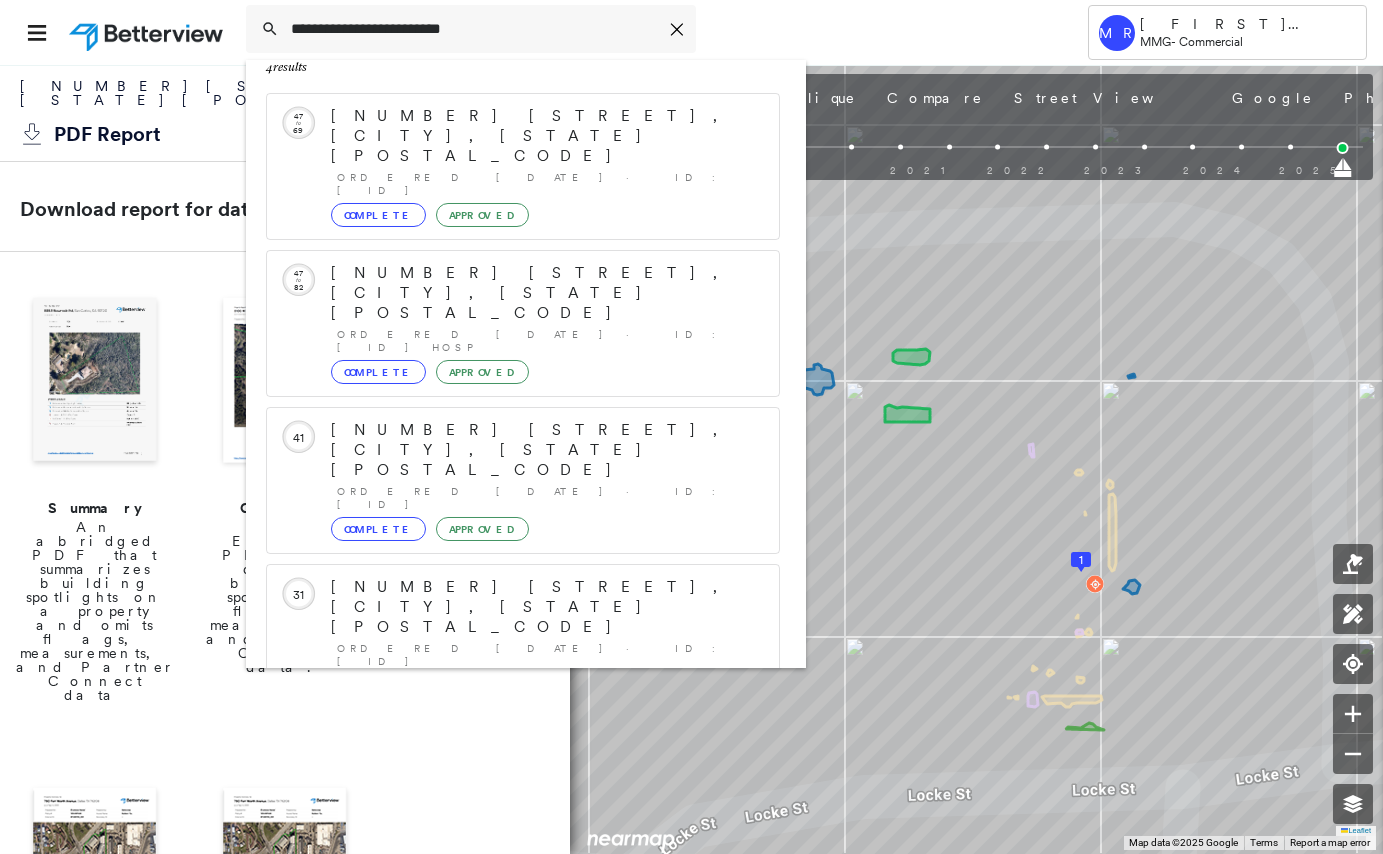 click 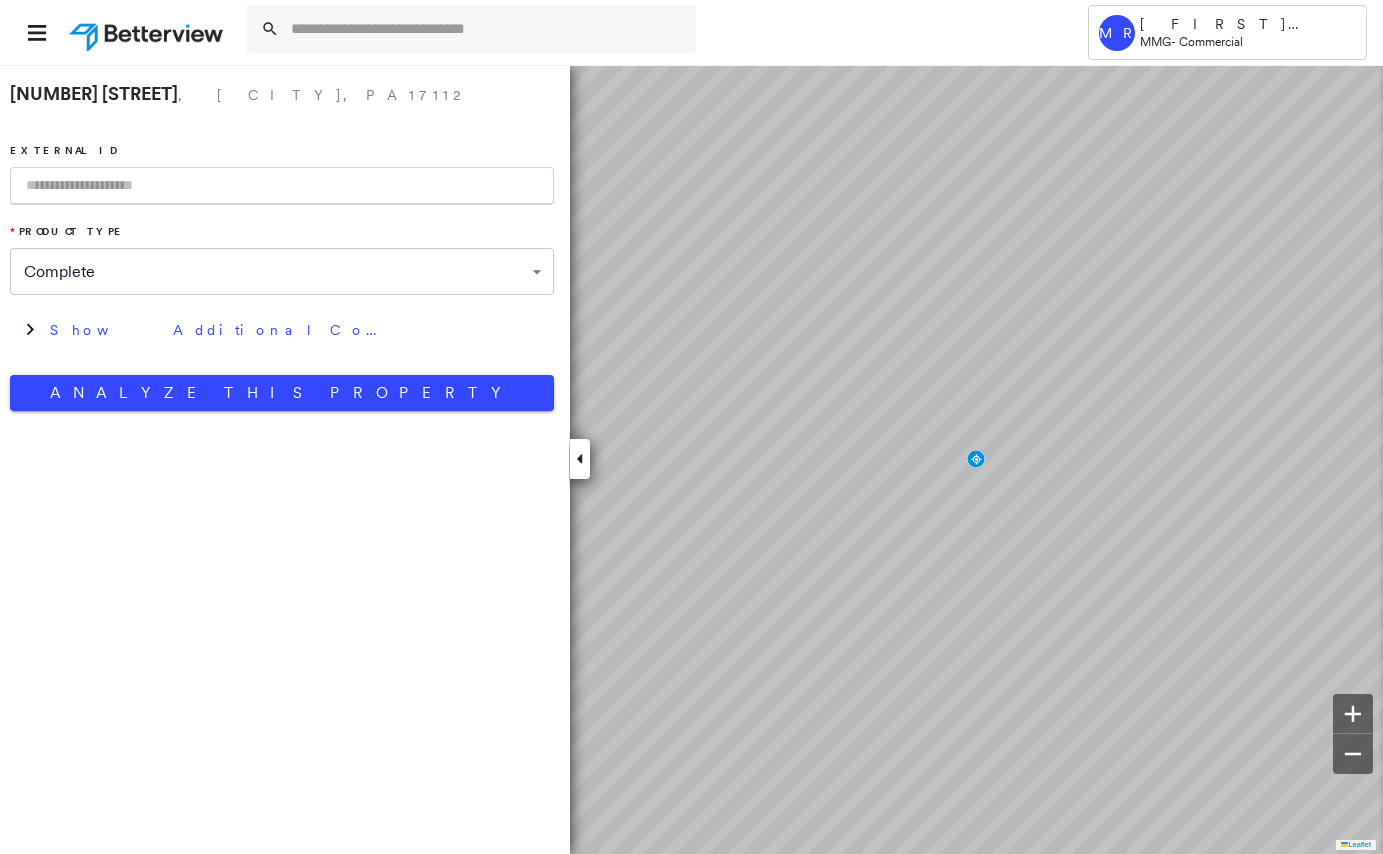 click at bounding box center [282, 186] 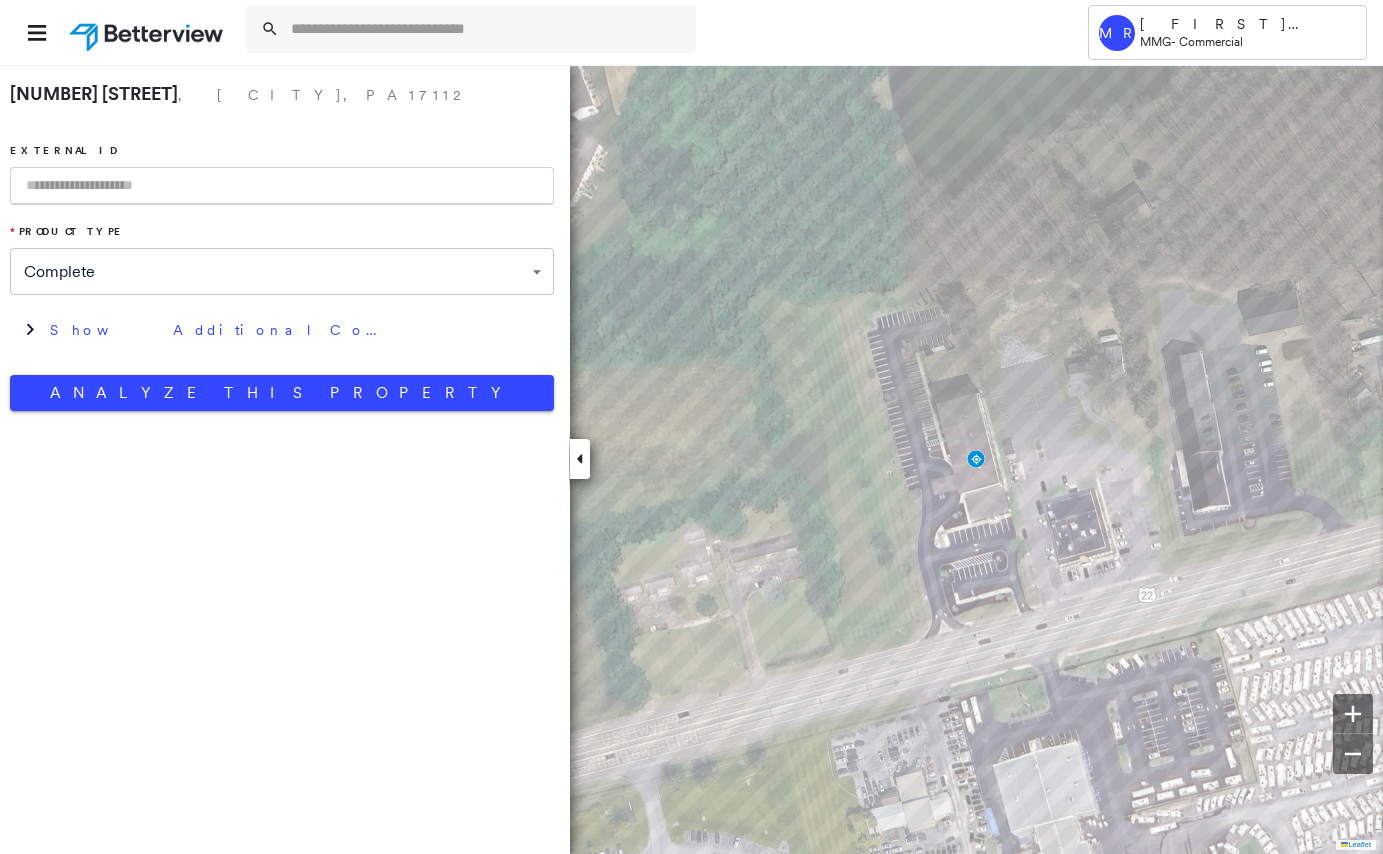 click at bounding box center [282, 186] 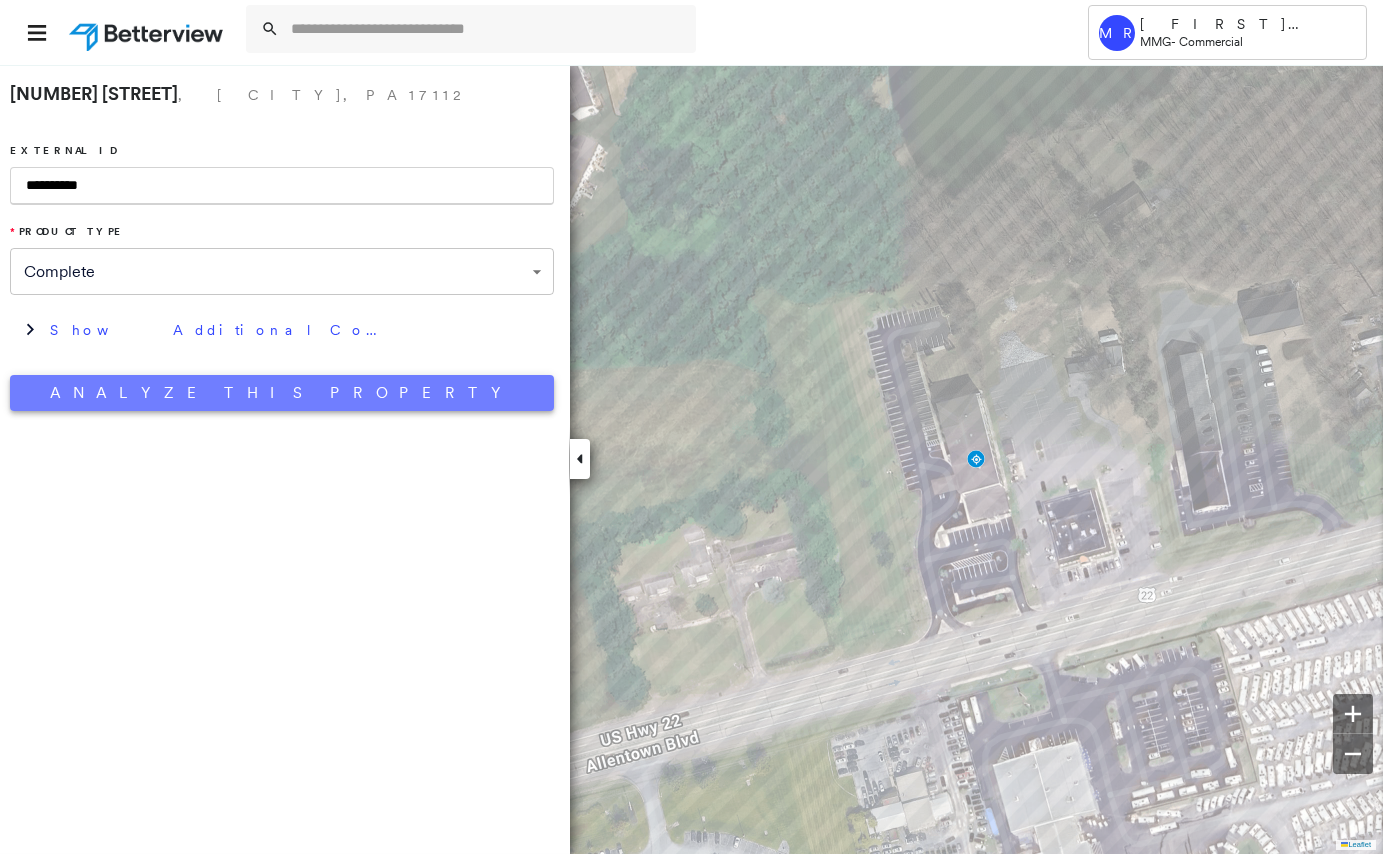 type on "**********" 